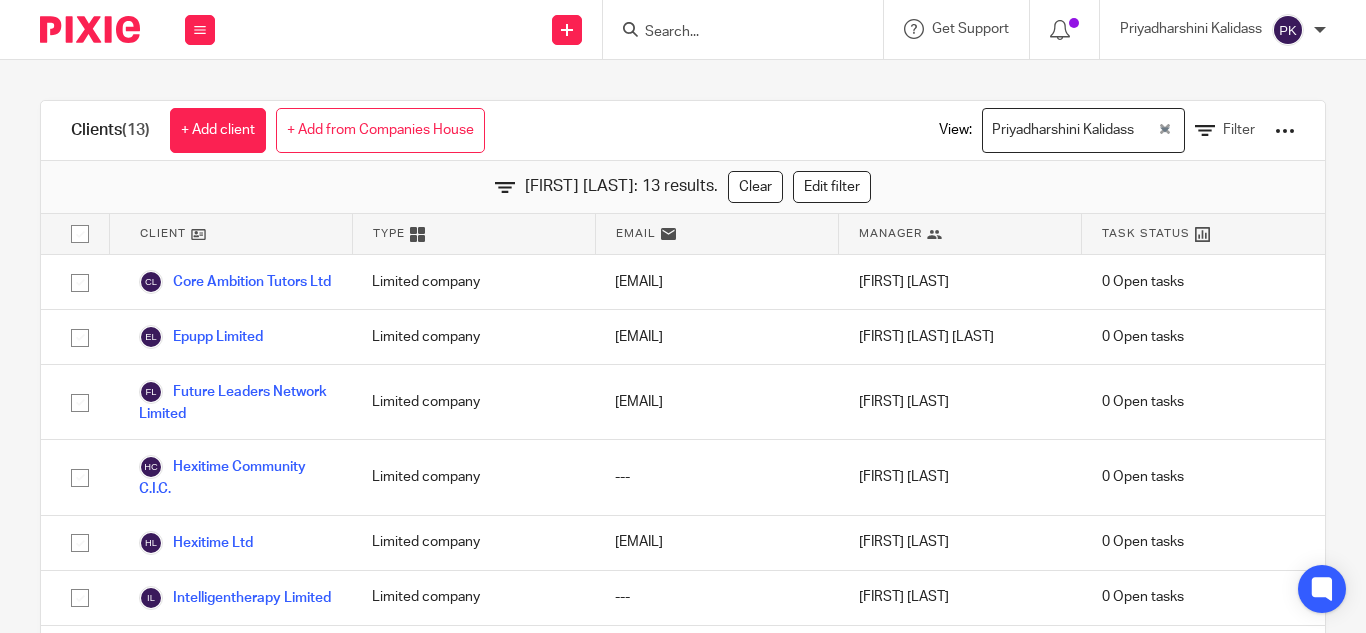 scroll, scrollTop: 0, scrollLeft: 0, axis: both 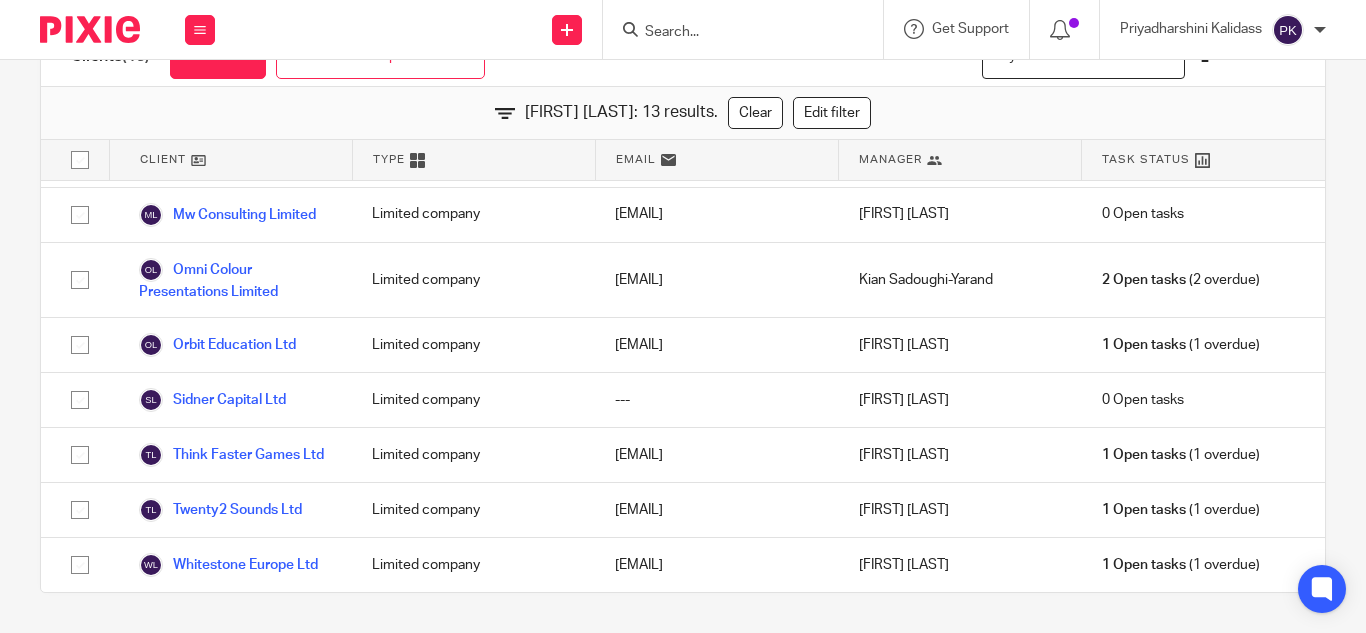 click at bounding box center [733, 33] 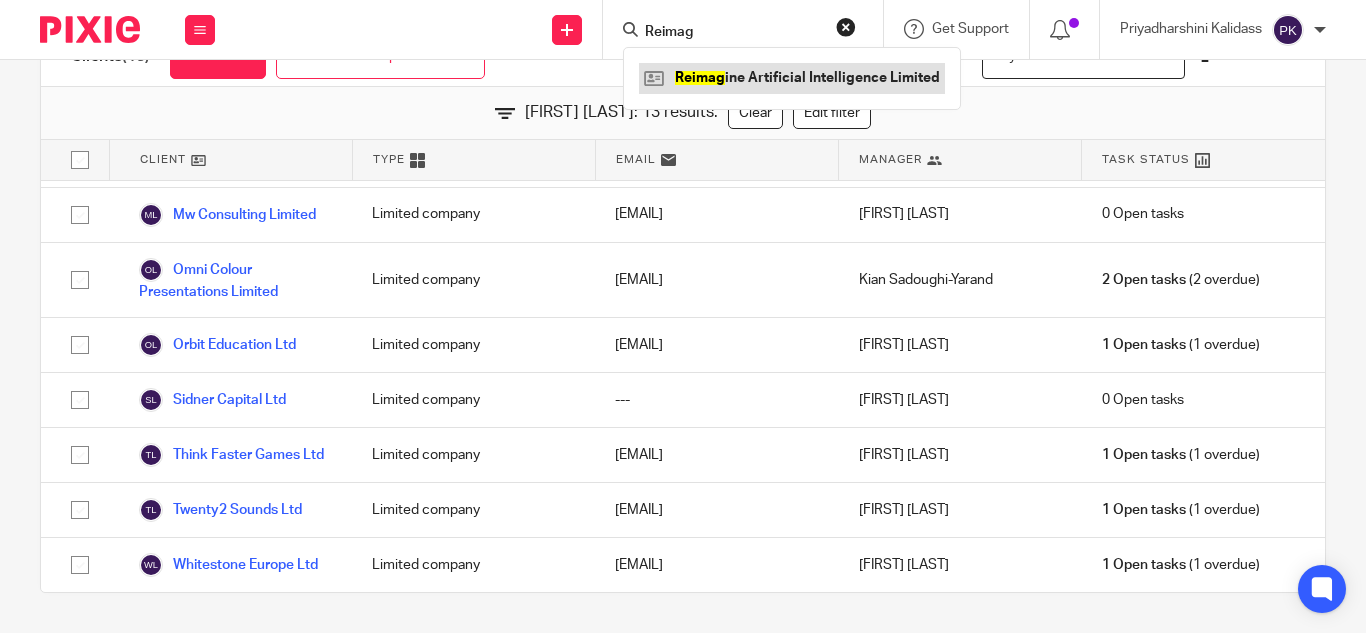 type on "Reimag" 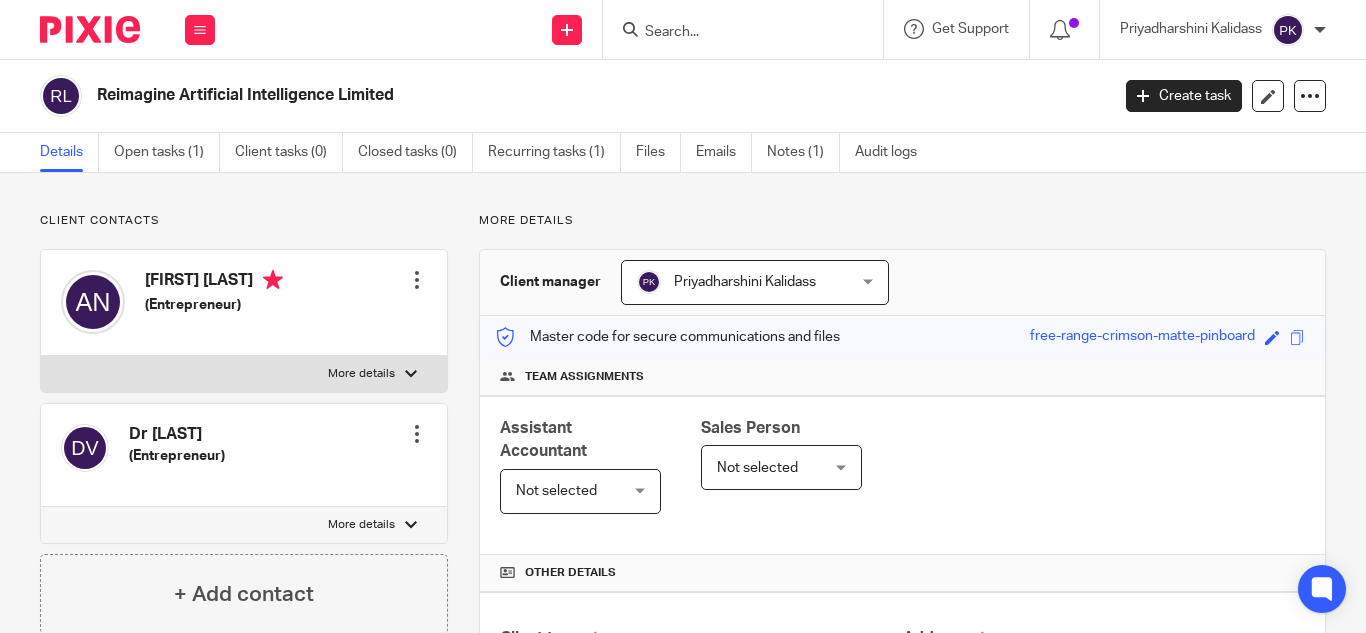 scroll, scrollTop: 0, scrollLeft: 0, axis: both 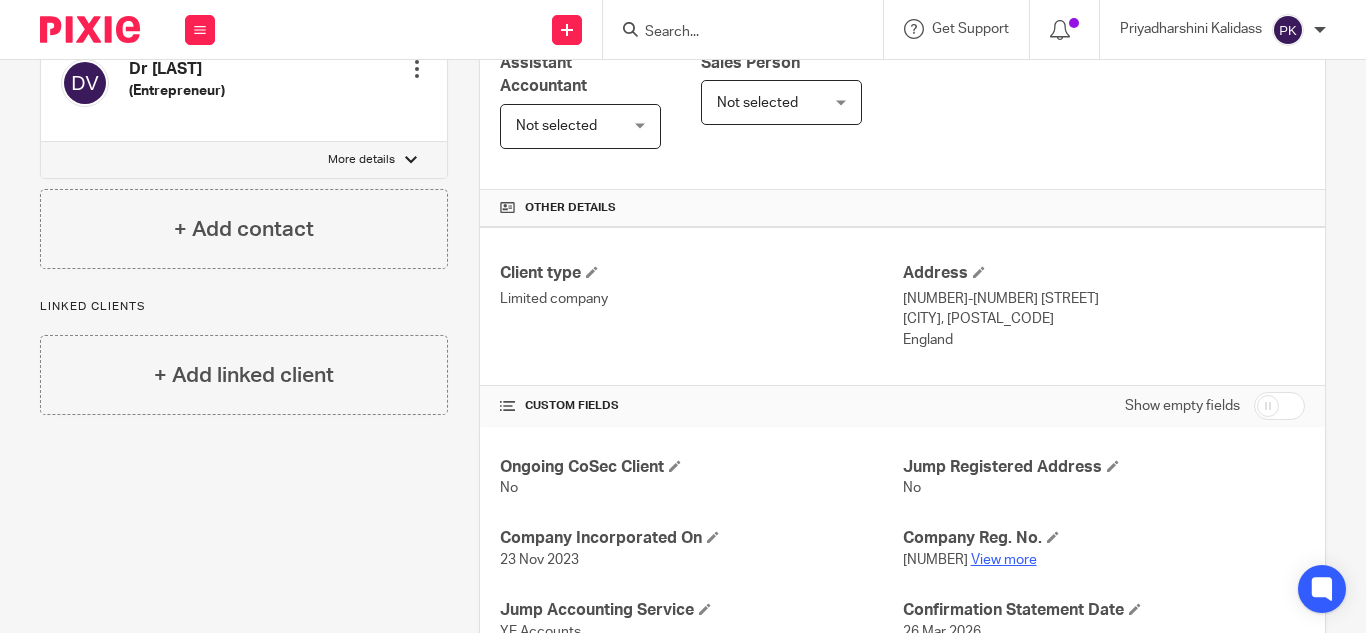 click on "View more" at bounding box center [1004, 560] 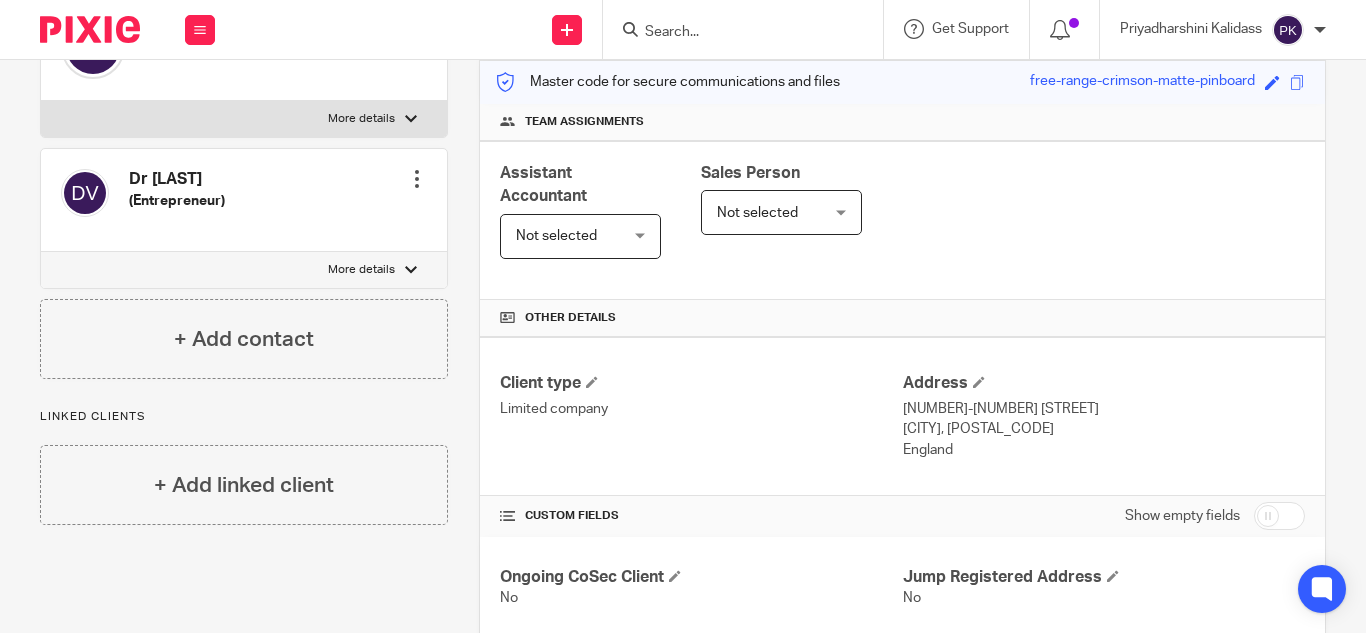 scroll, scrollTop: 240, scrollLeft: 0, axis: vertical 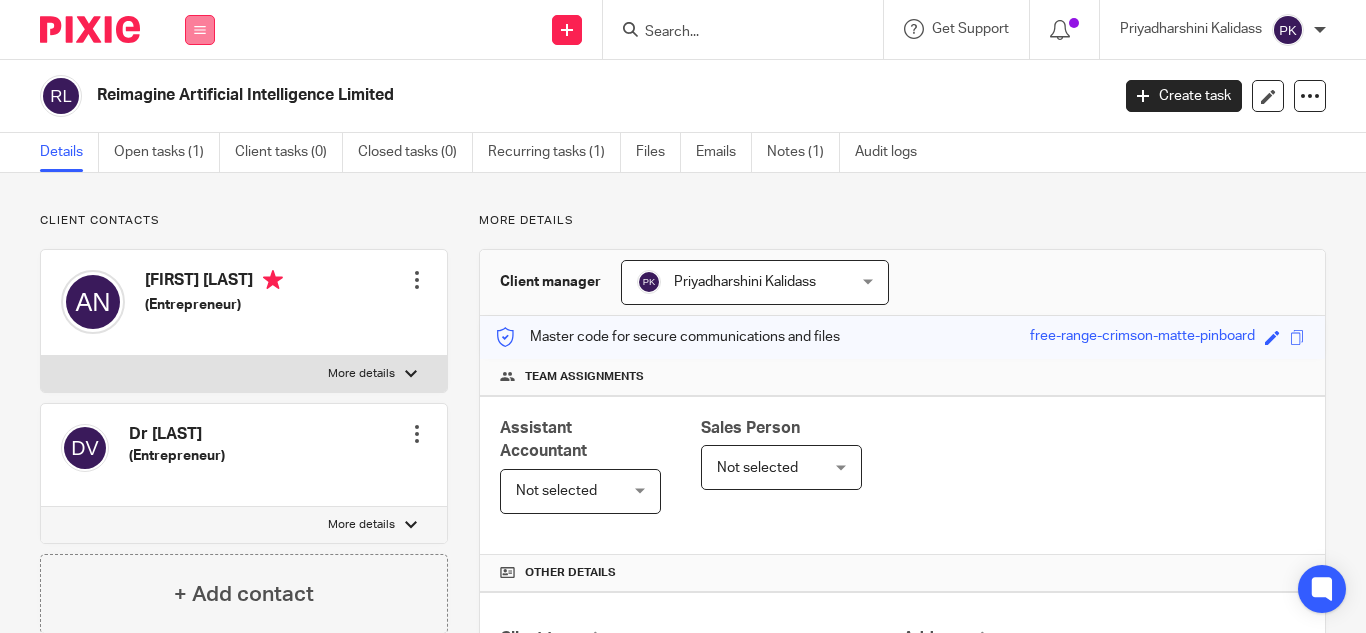 click at bounding box center [200, 30] 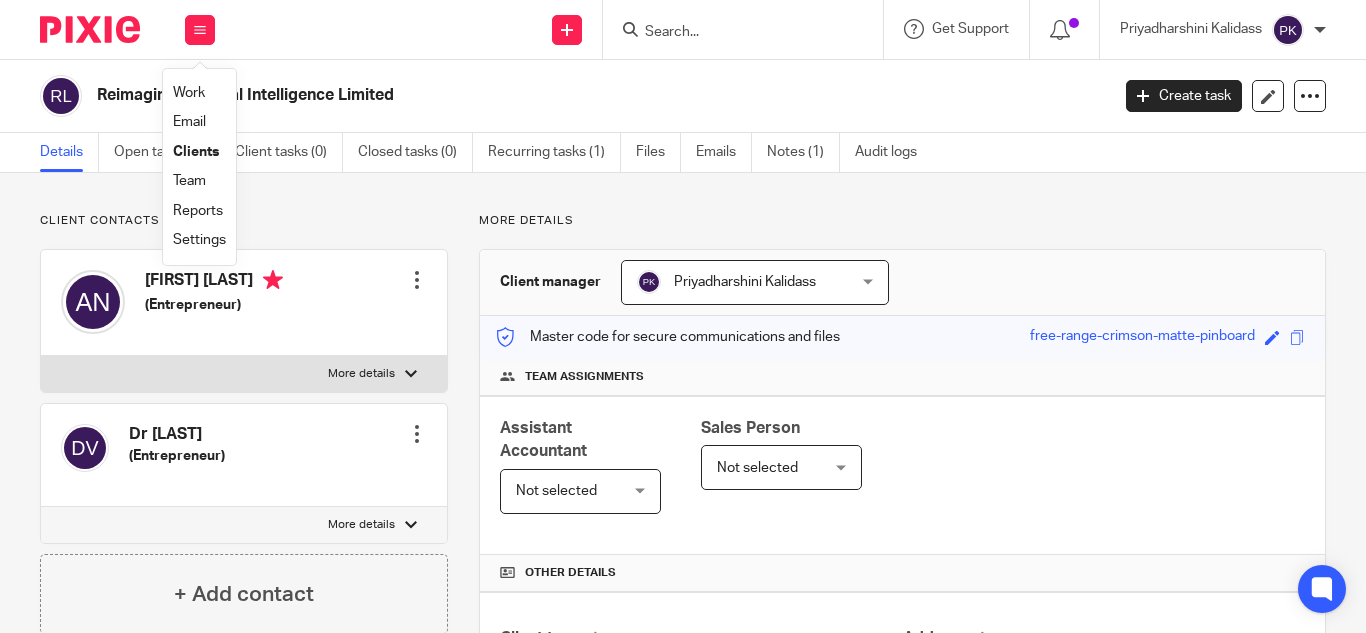 click on "Work" at bounding box center [189, 93] 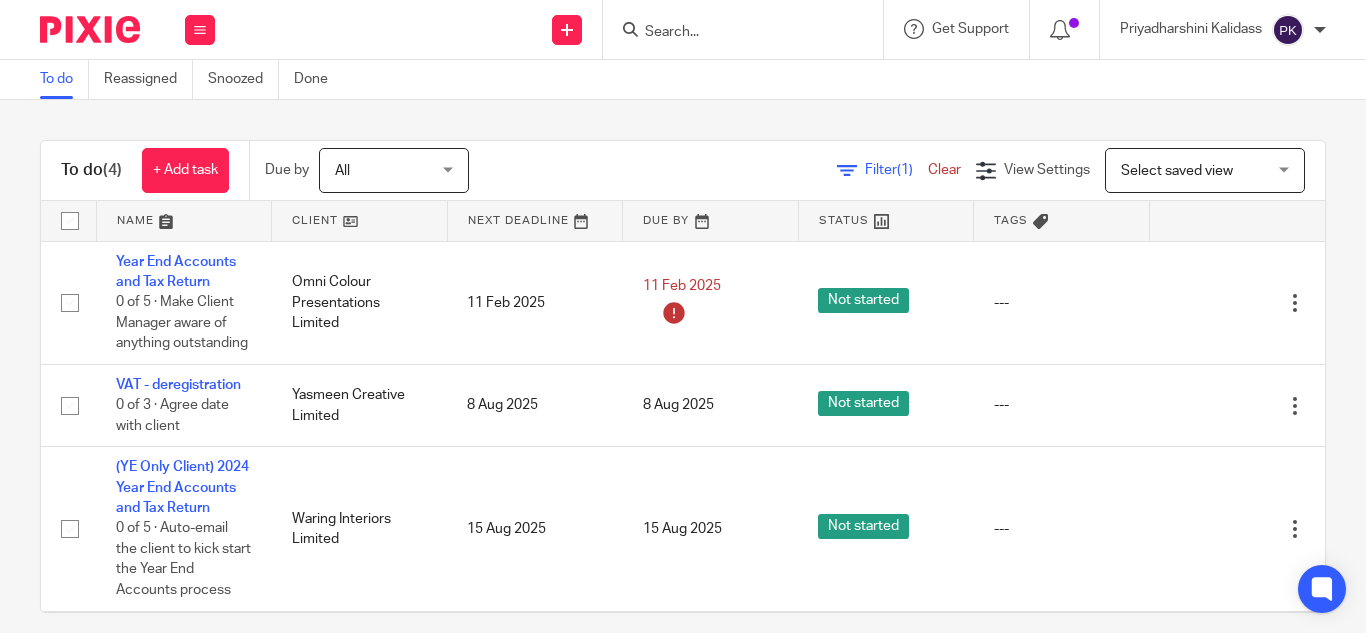 scroll, scrollTop: 0, scrollLeft: 0, axis: both 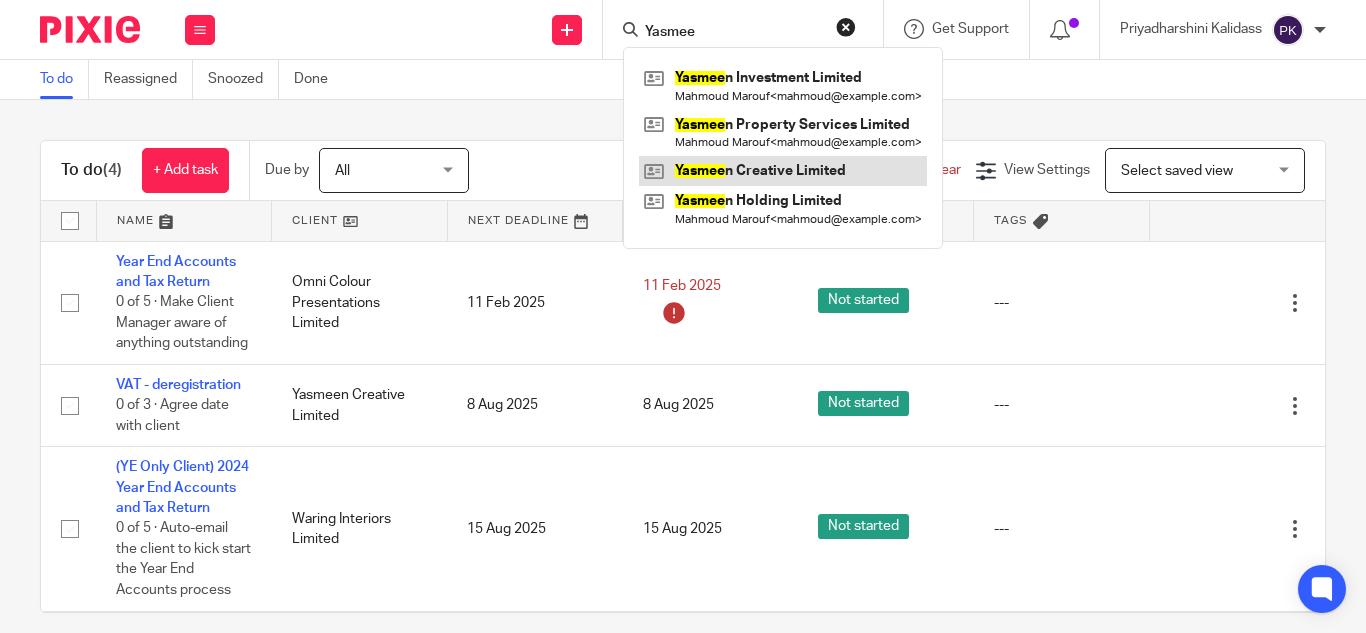 type on "Yasmee" 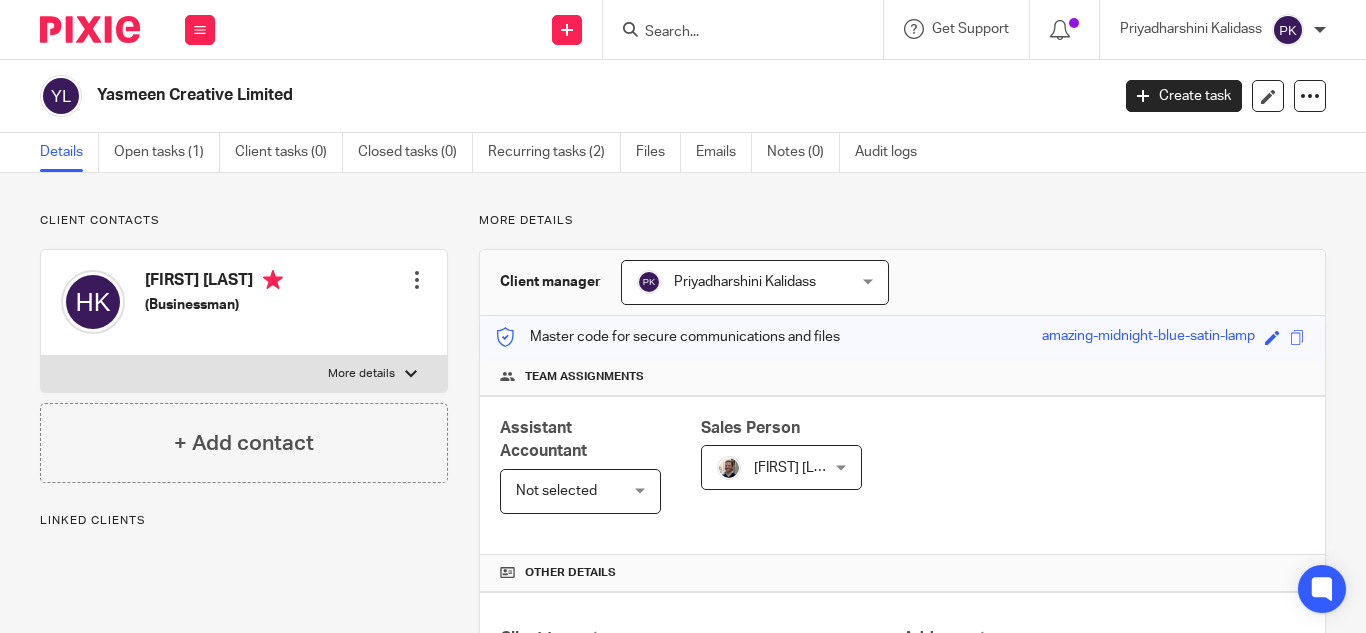 scroll, scrollTop: 0, scrollLeft: 0, axis: both 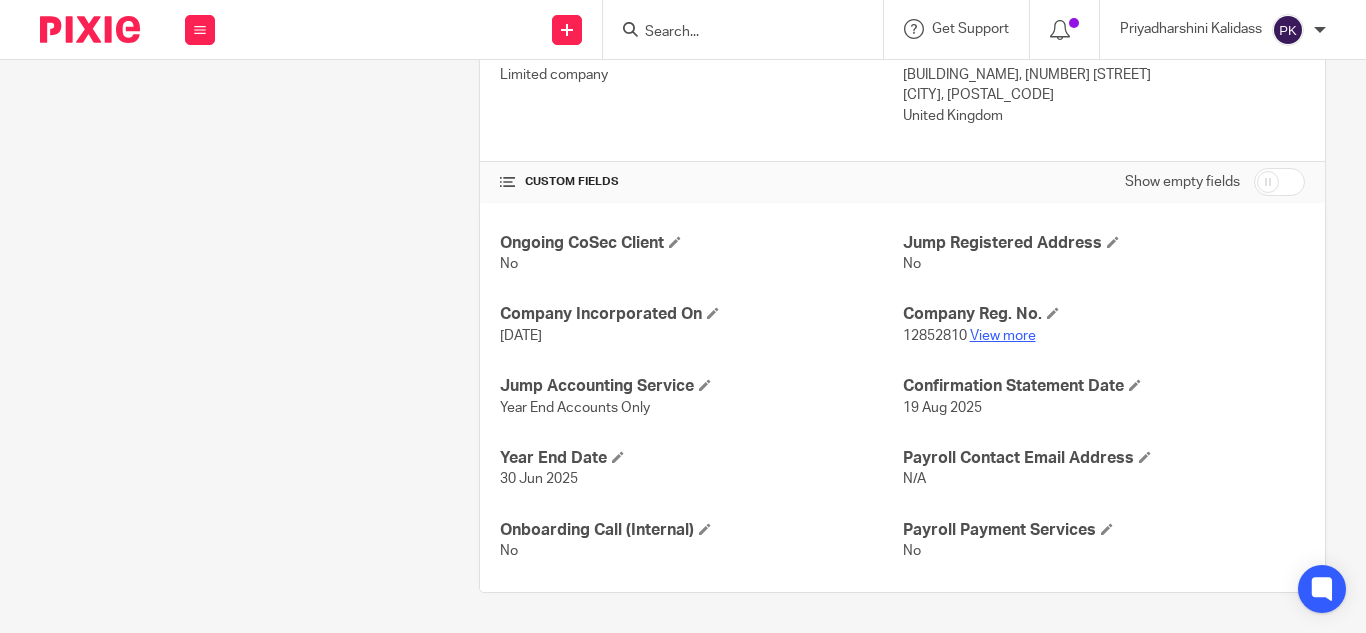 click on "View more" at bounding box center (1003, 336) 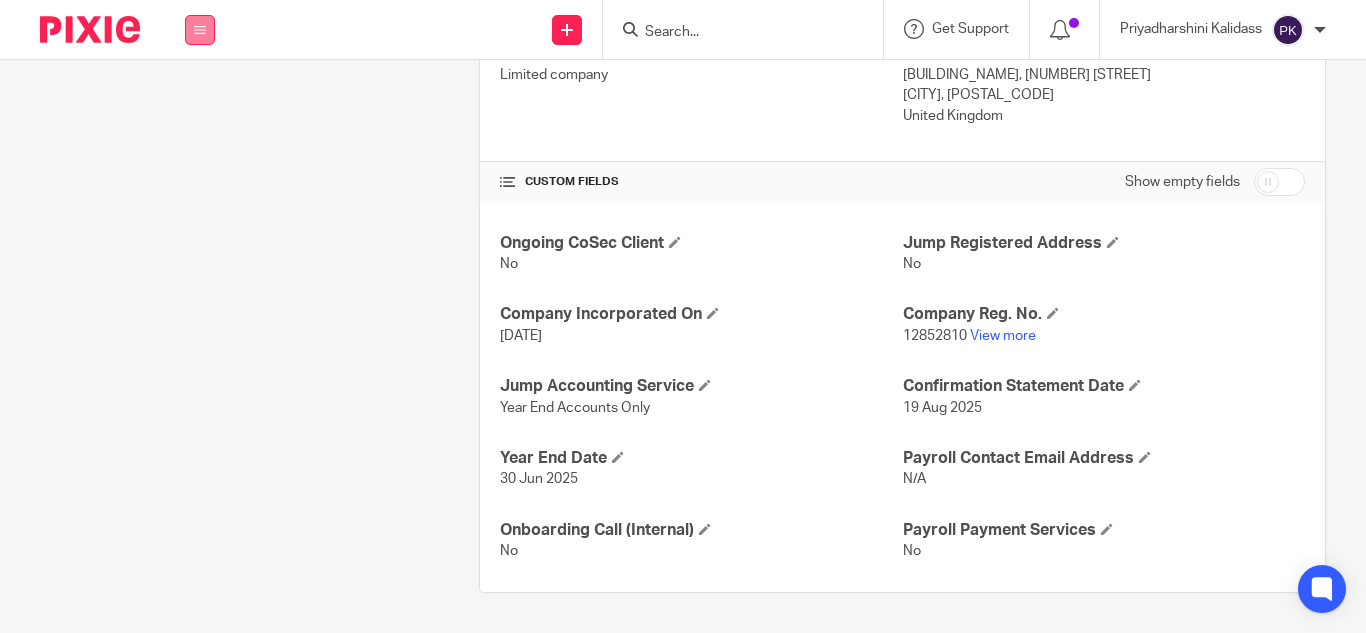 click at bounding box center [200, 30] 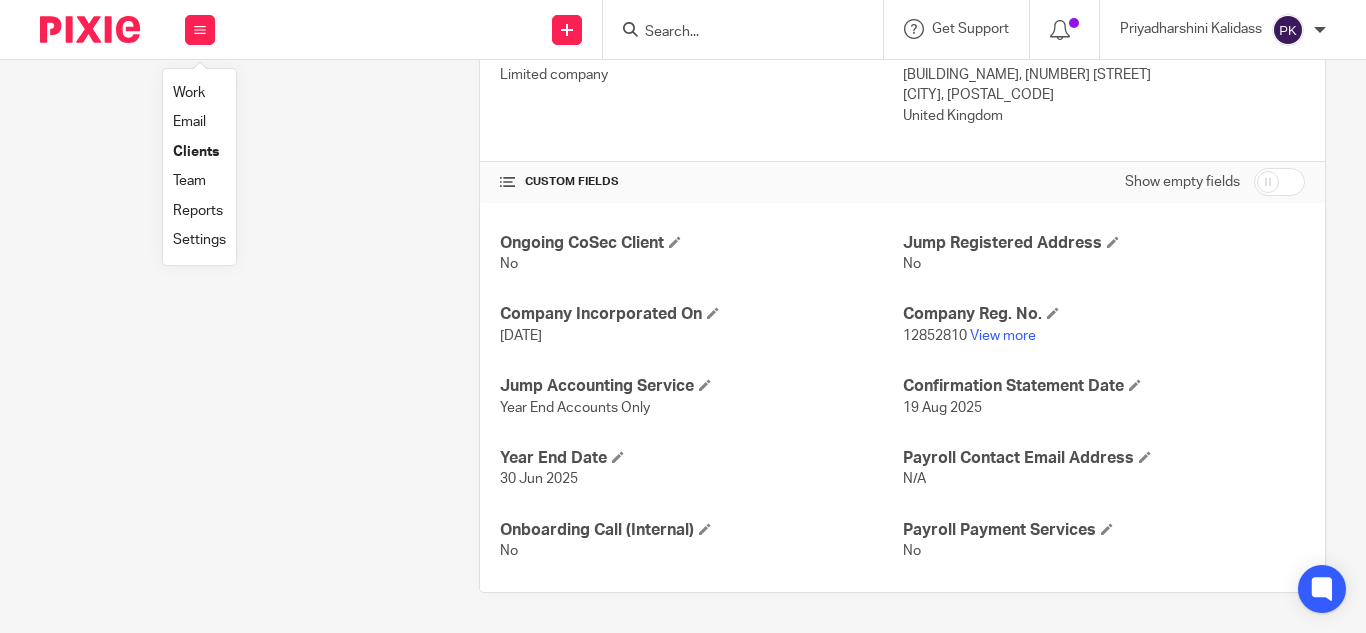 click on "Work" at bounding box center (189, 93) 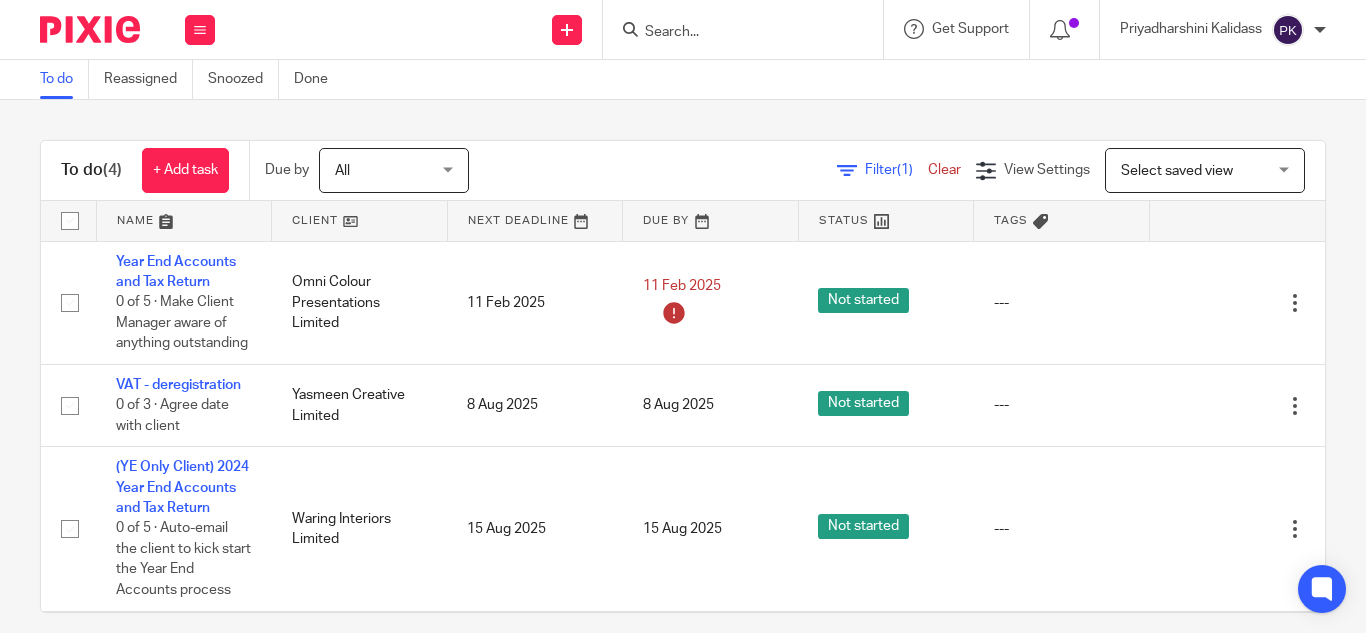 scroll, scrollTop: 0, scrollLeft: 0, axis: both 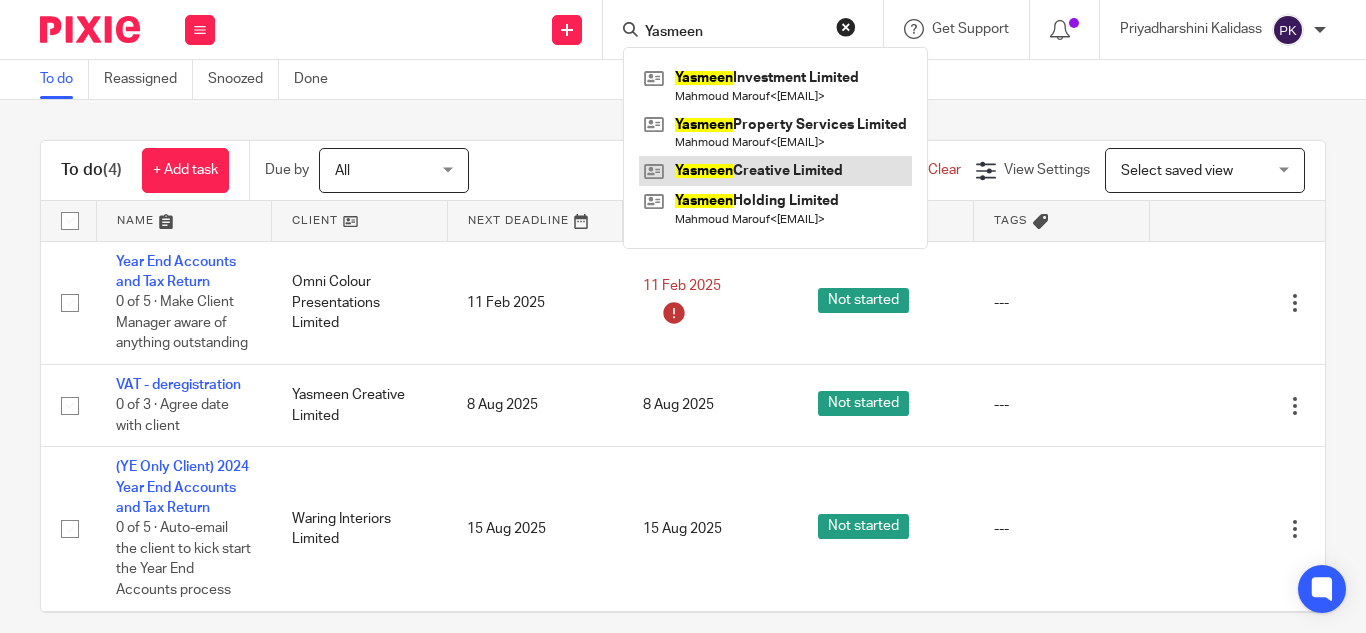 type on "Yasmeen" 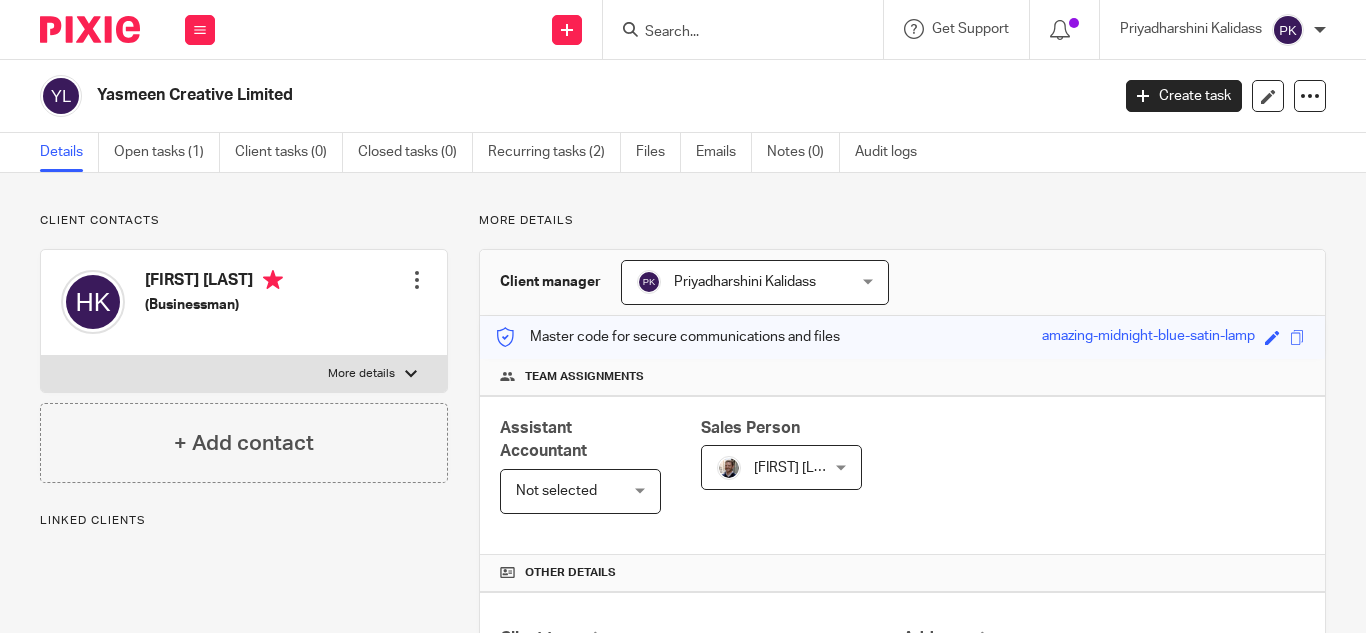scroll, scrollTop: 0, scrollLeft: 0, axis: both 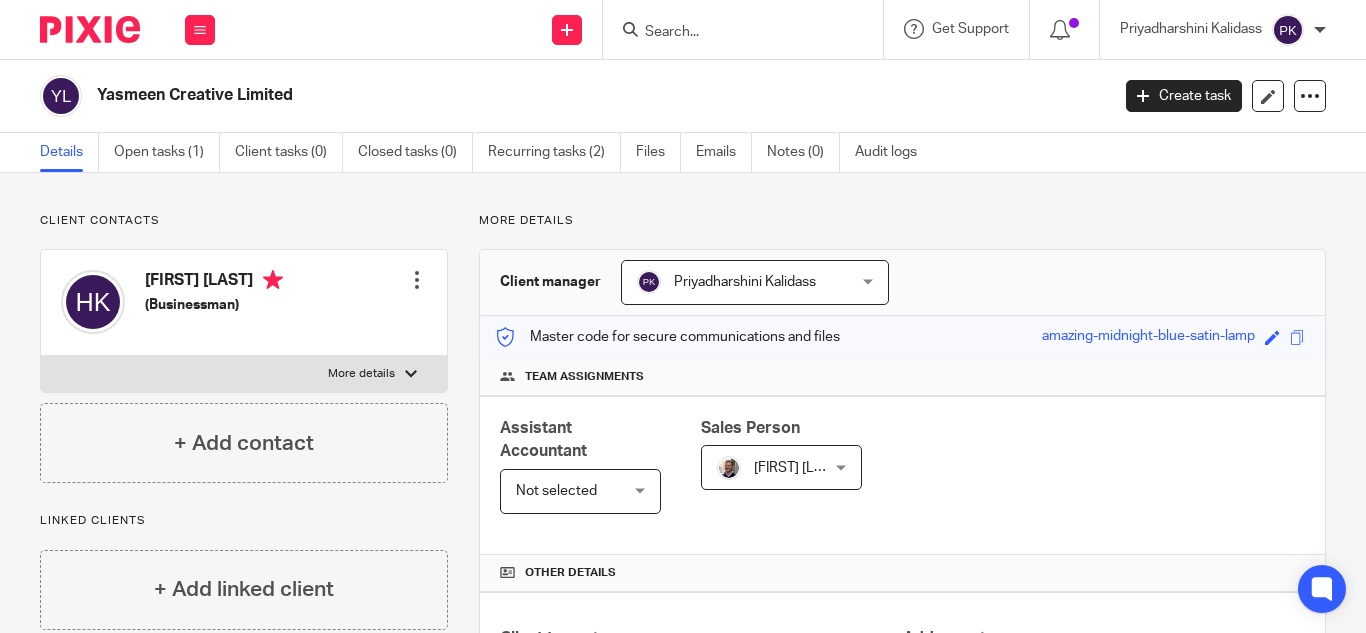 drag, startPoint x: 119, startPoint y: 92, endPoint x: 320, endPoint y: 89, distance: 201.02238 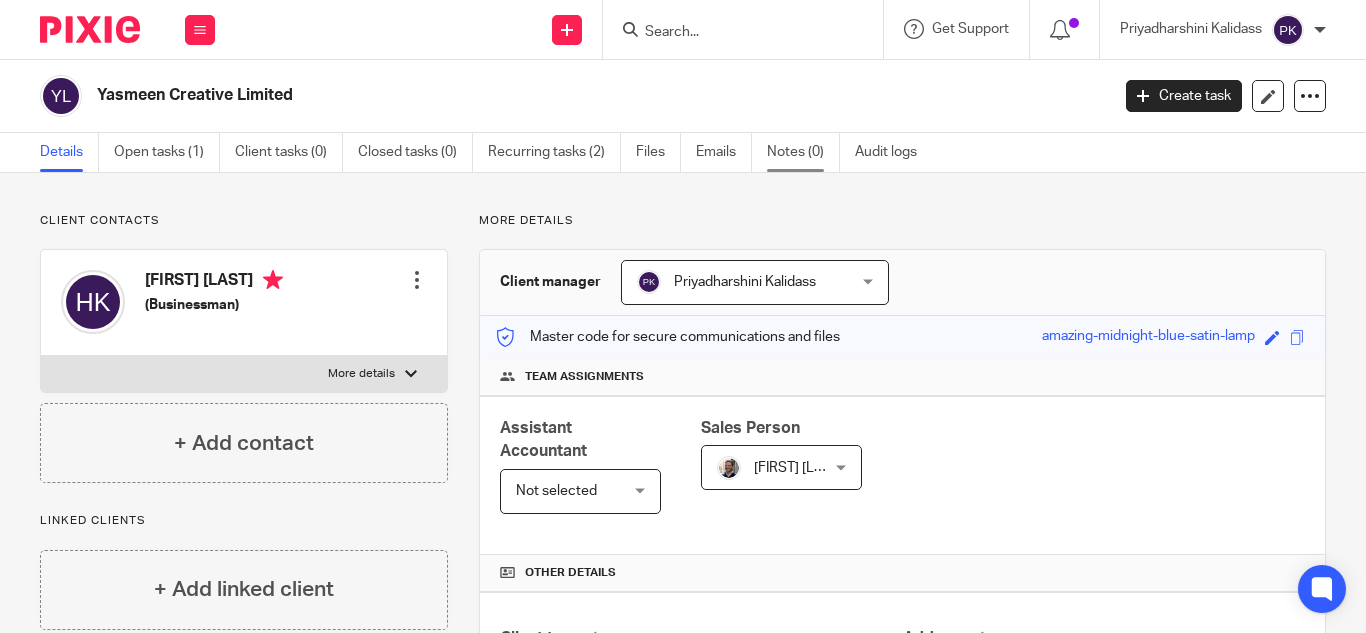 click on "Notes (0)" at bounding box center (803, 152) 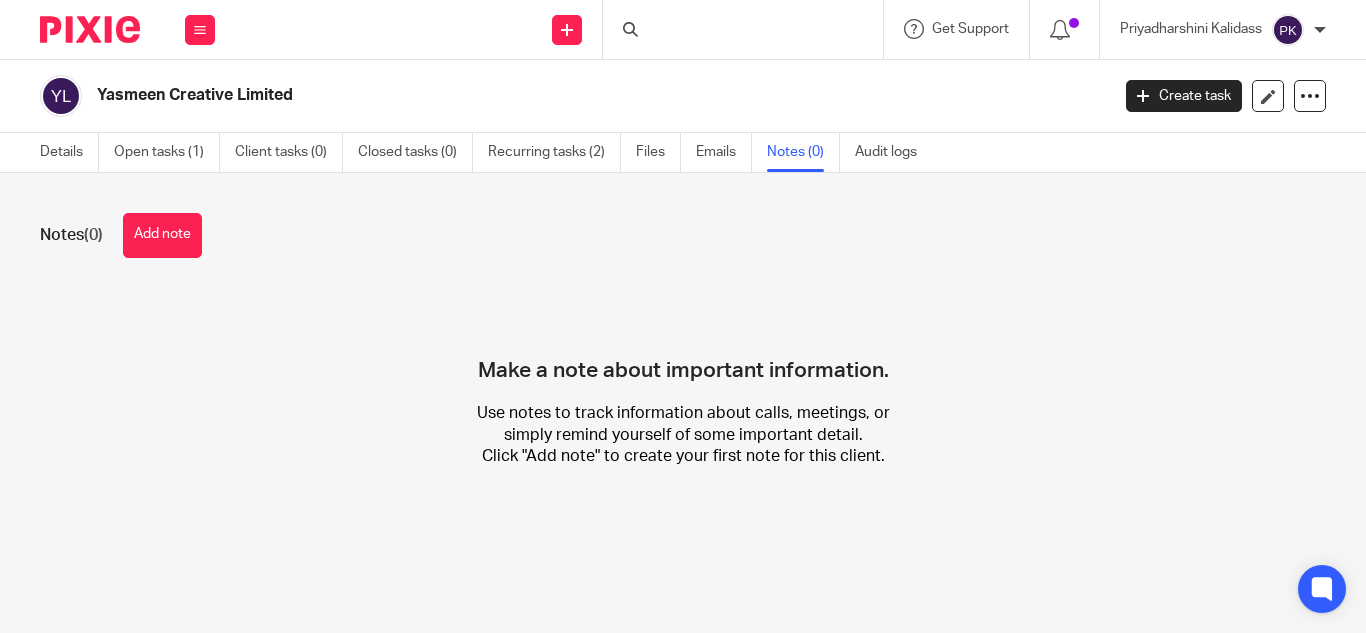 scroll, scrollTop: 0, scrollLeft: 0, axis: both 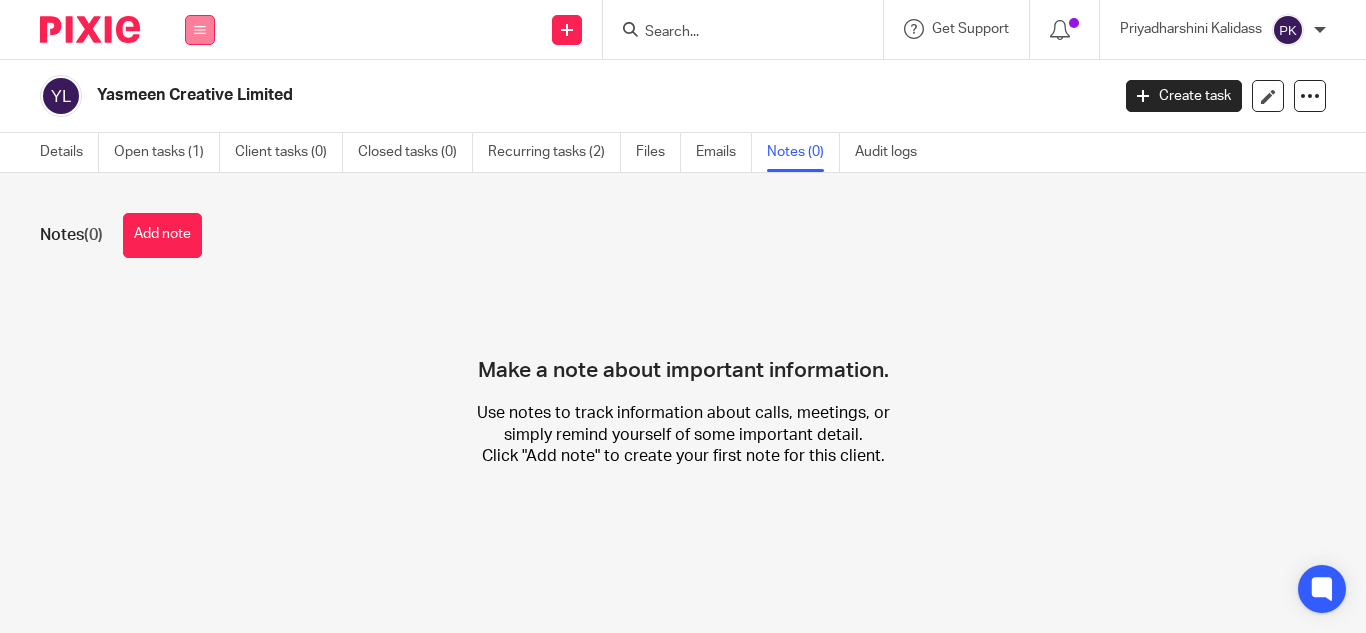 click at bounding box center (200, 30) 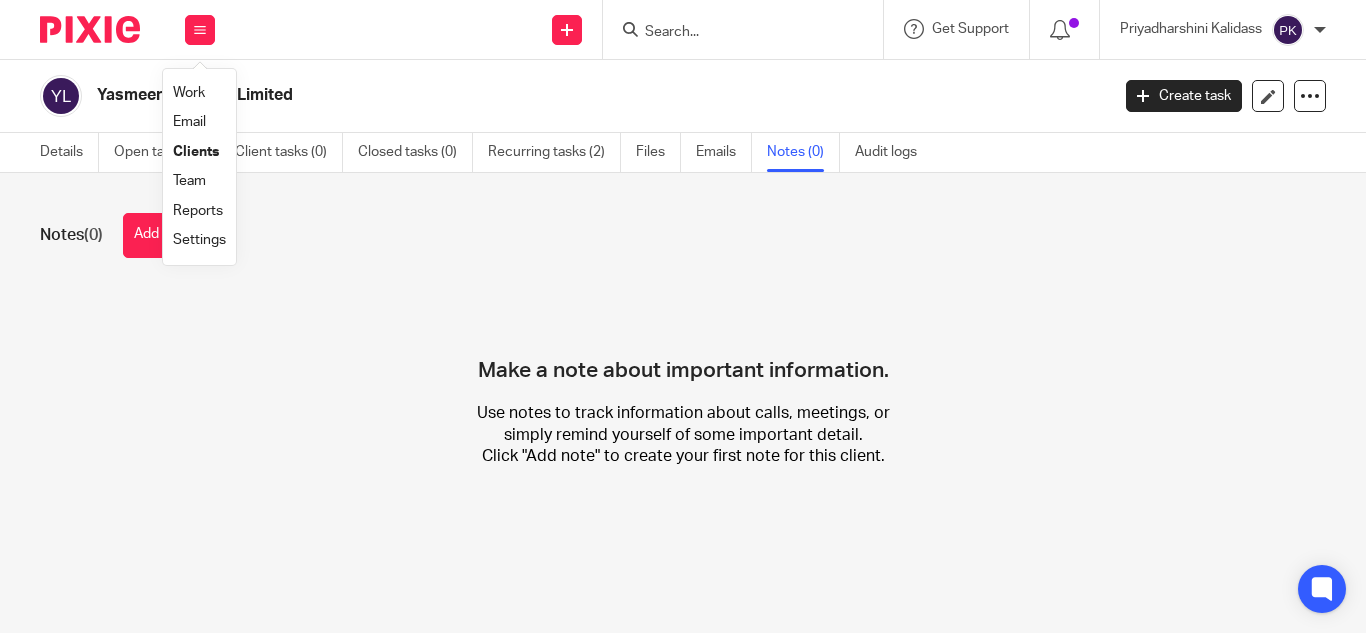 click on "Work" at bounding box center [189, 93] 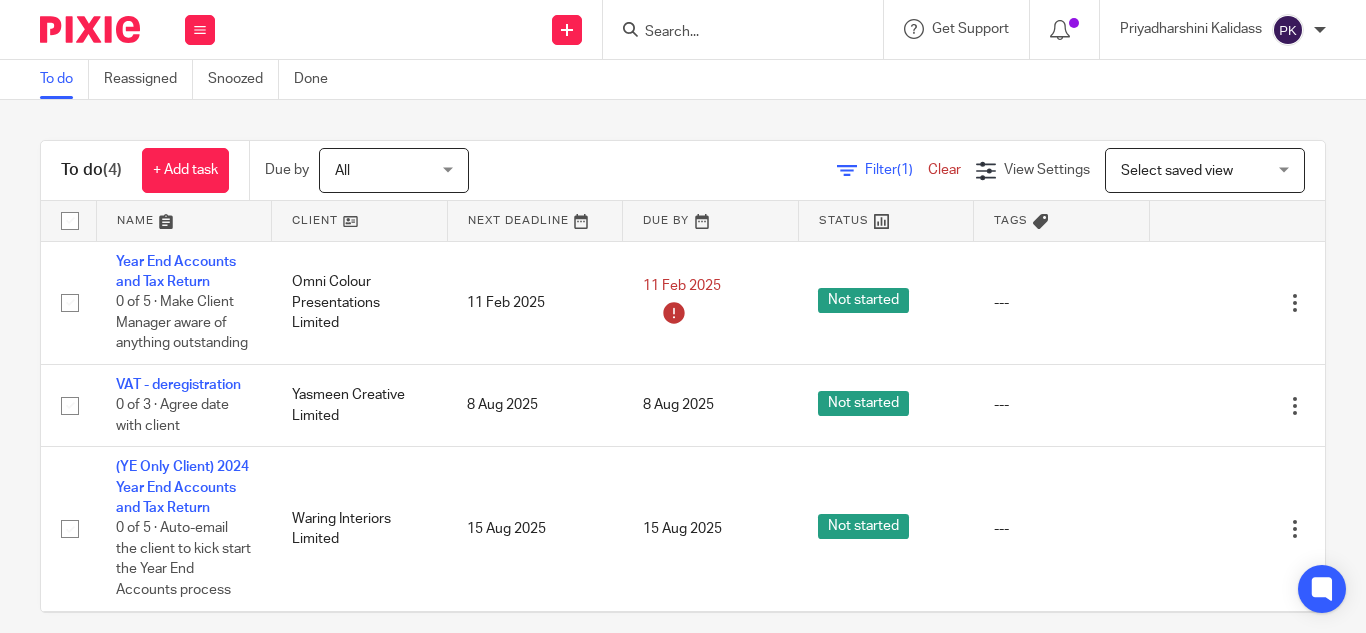 scroll, scrollTop: 0, scrollLeft: 0, axis: both 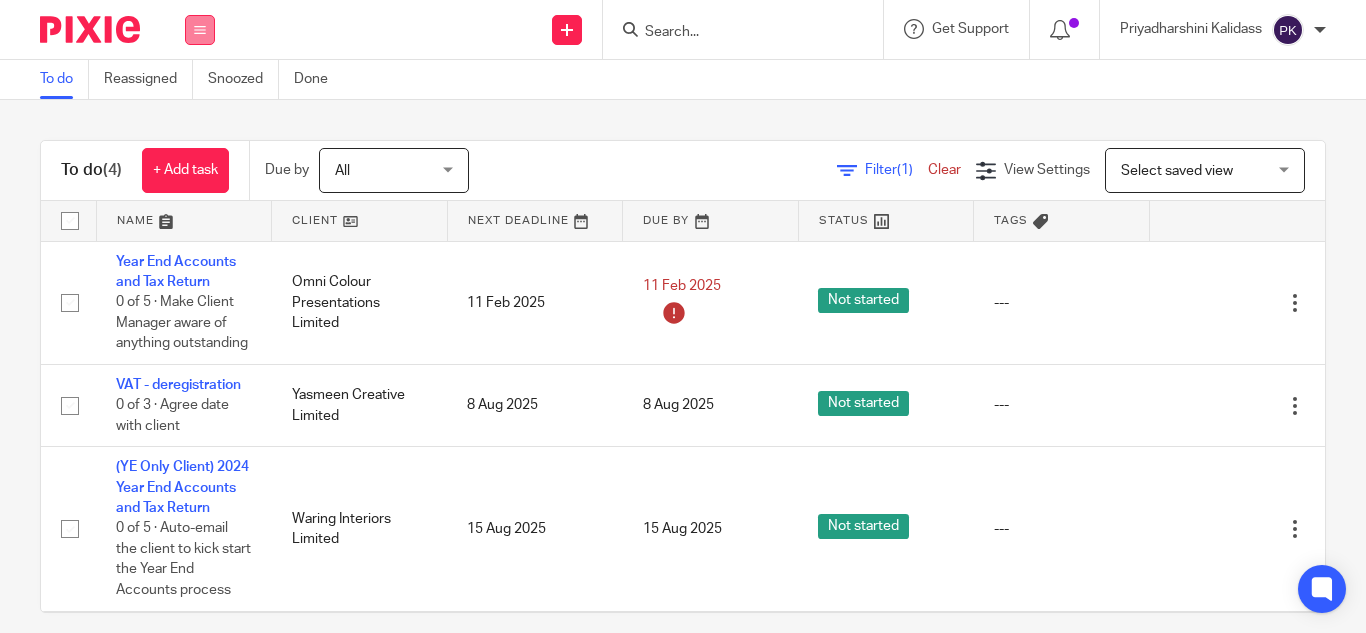 click at bounding box center [200, 30] 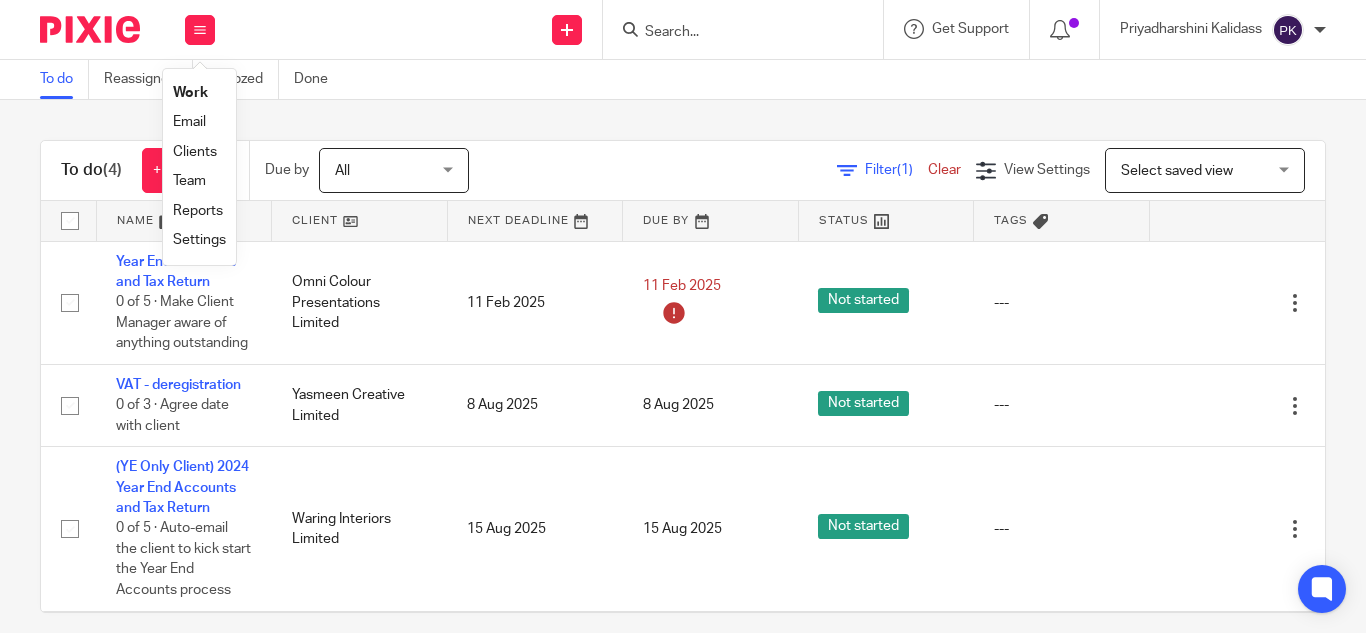 click on "Clients" at bounding box center [195, 152] 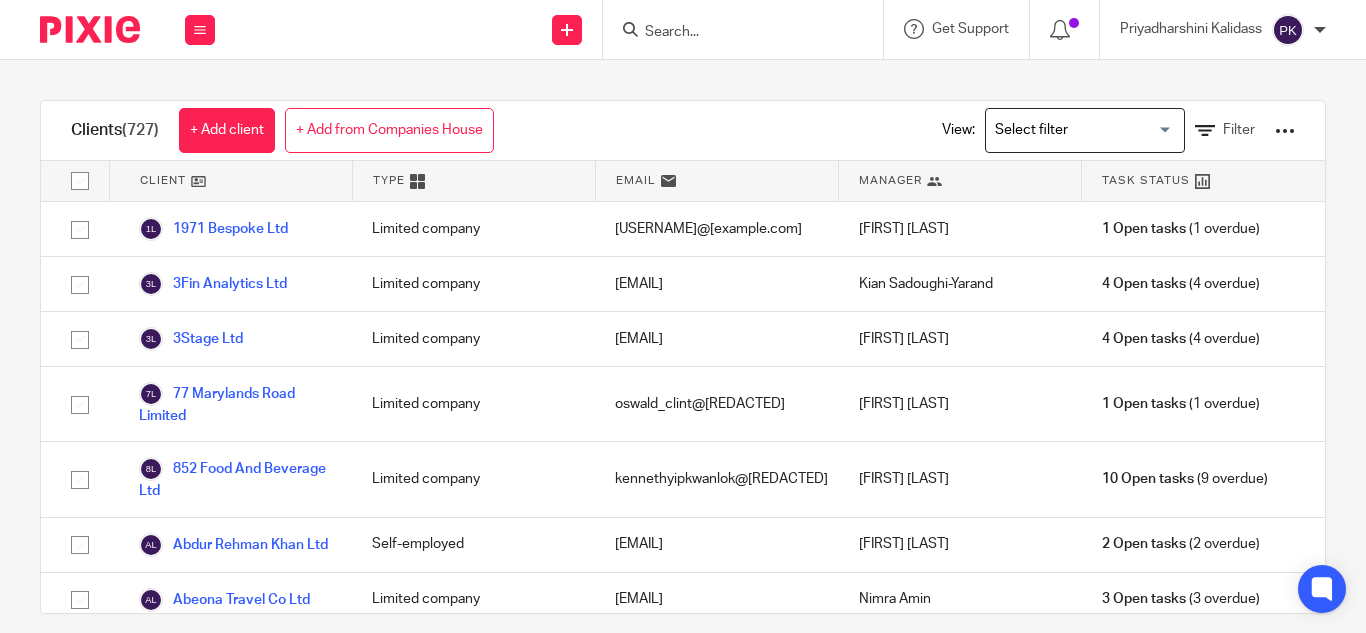 scroll, scrollTop: 0, scrollLeft: 0, axis: both 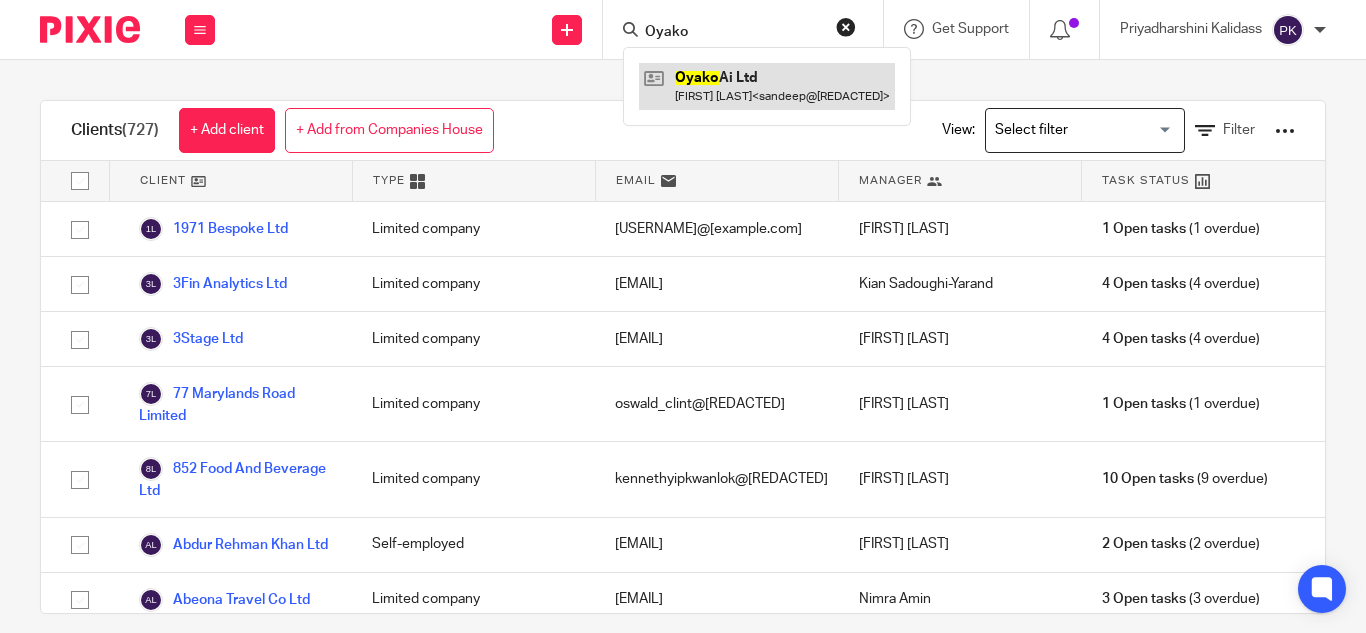 type on "Oyako" 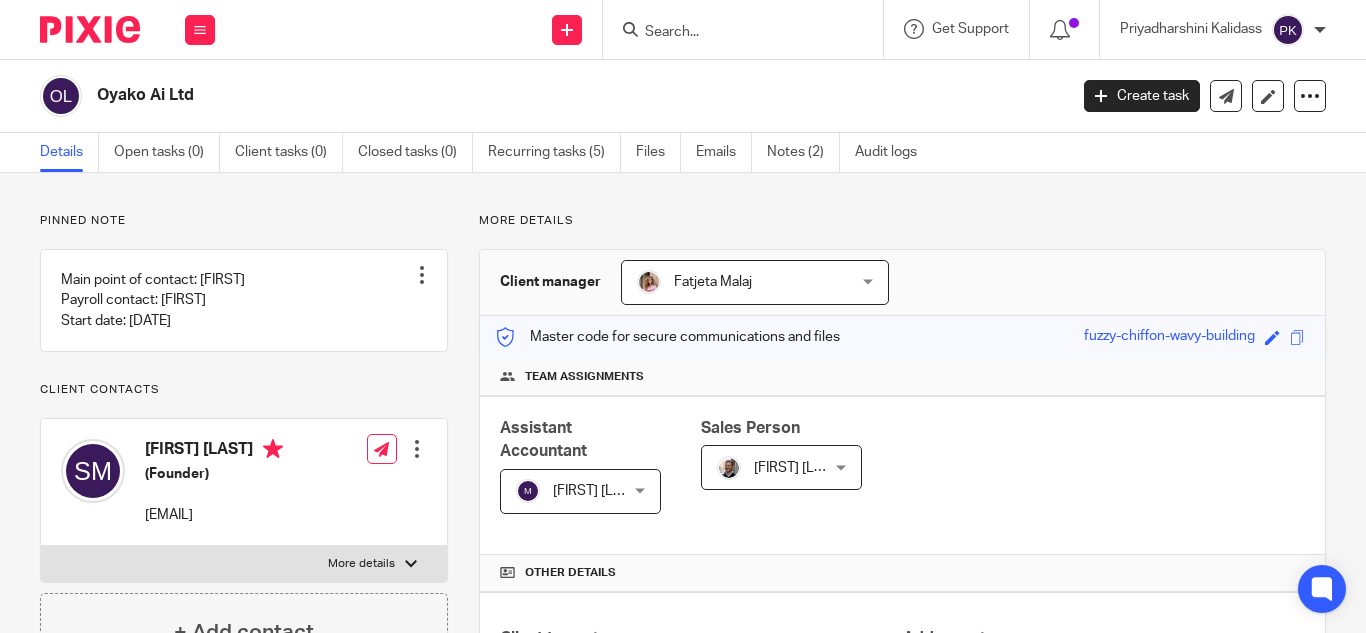 scroll, scrollTop: 0, scrollLeft: 0, axis: both 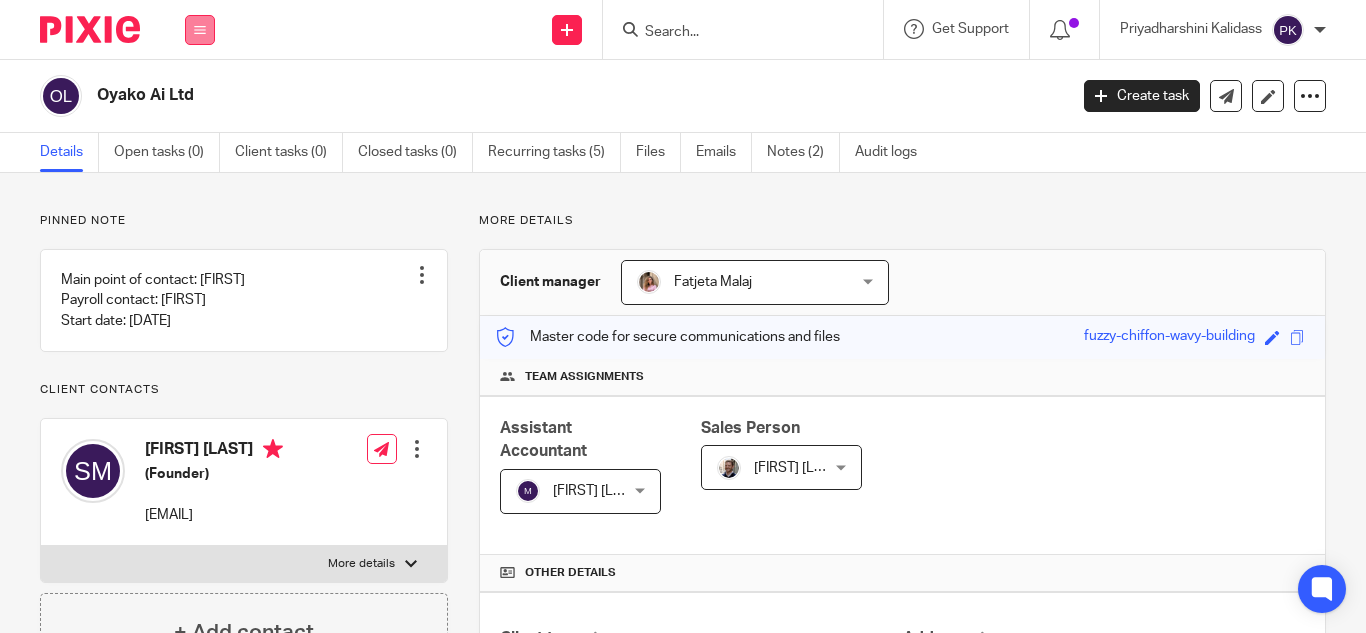 click at bounding box center [200, 30] 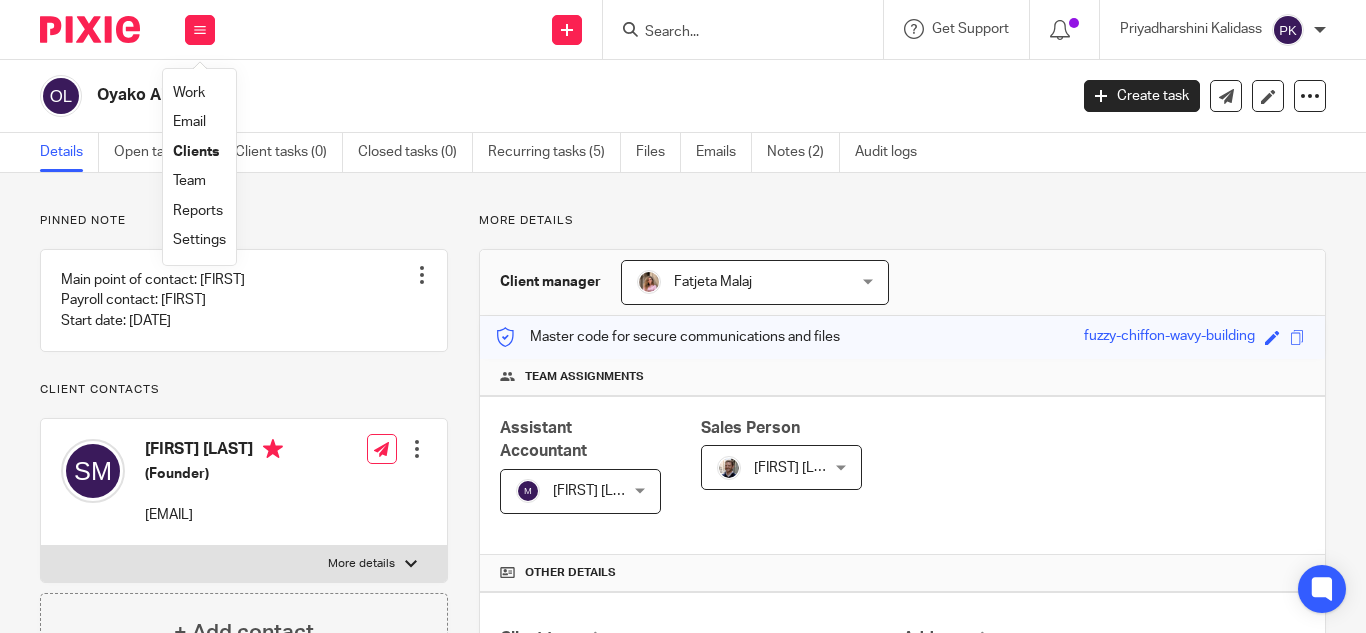 click on "Work" at bounding box center (189, 93) 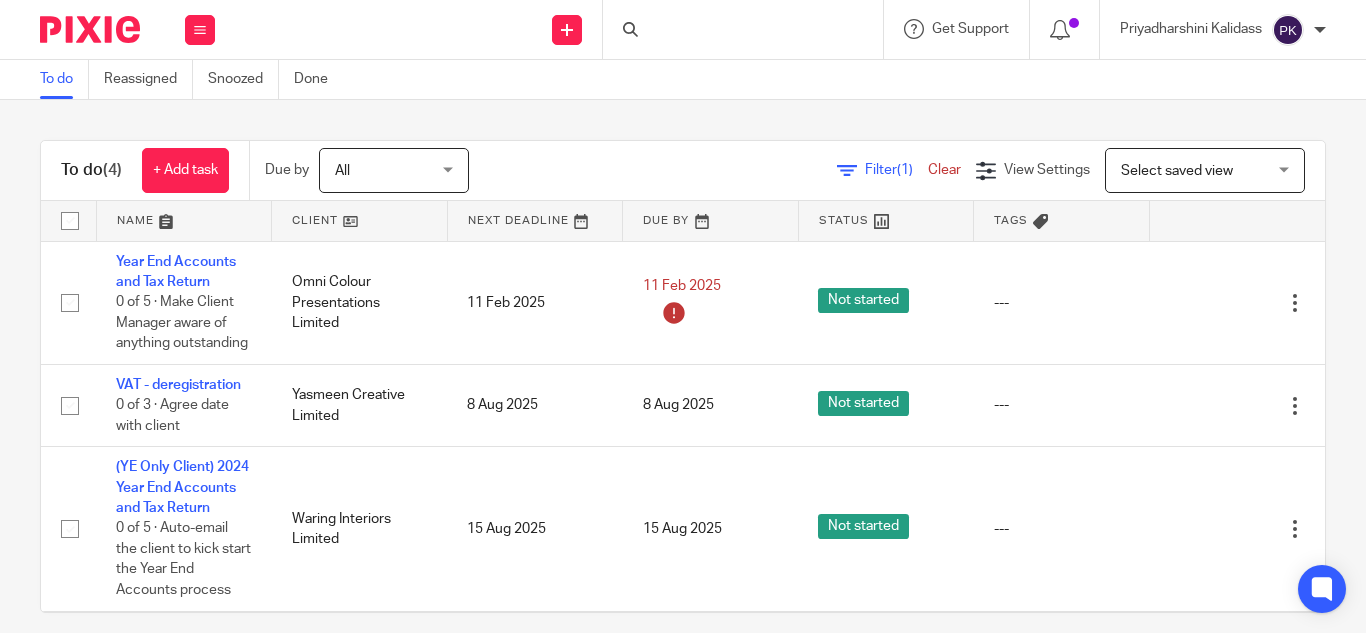 scroll, scrollTop: 0, scrollLeft: 0, axis: both 